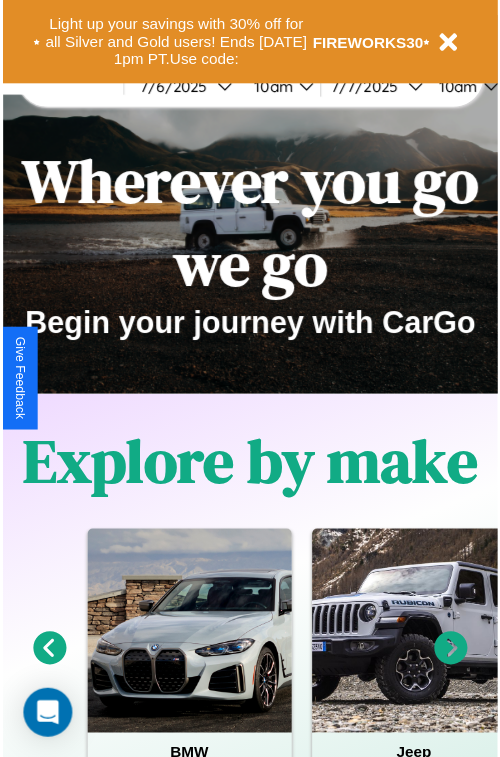 scroll, scrollTop: 0, scrollLeft: 0, axis: both 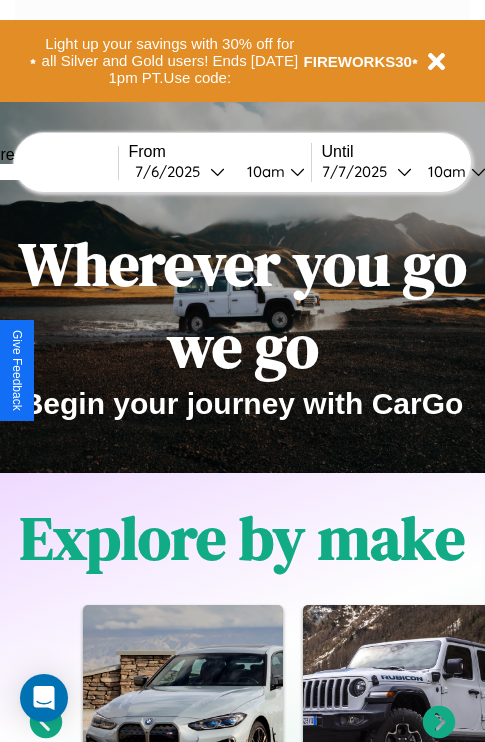 click at bounding box center (43, 172) 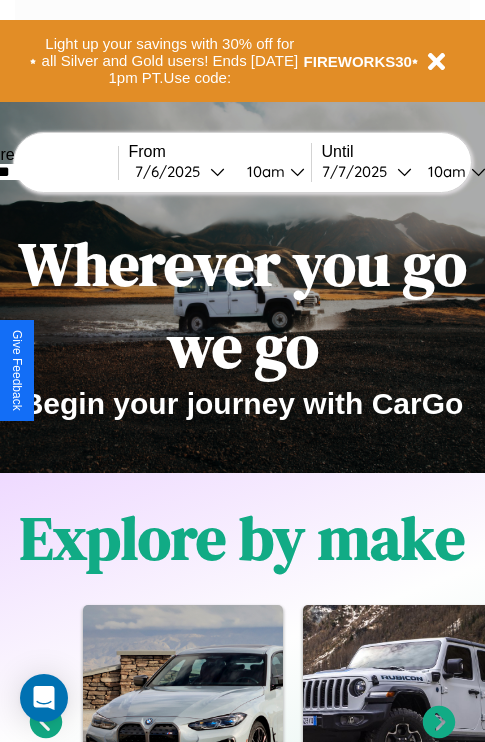 type on "*******" 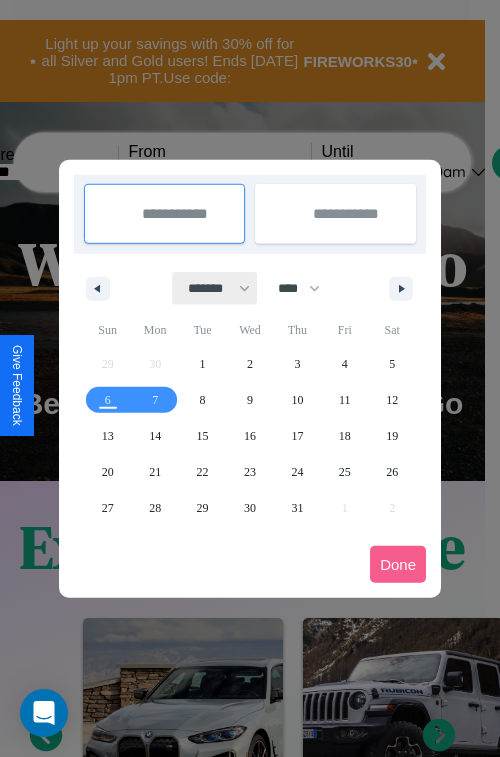 click on "******* ******** ***** ***** *** **** **** ****** ********* ******* ******** ********" at bounding box center (215, 288) 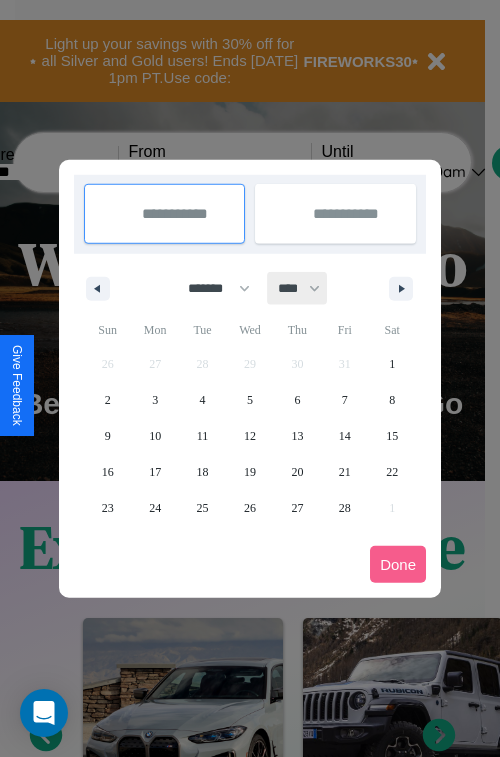 click on "**** **** **** **** **** **** **** **** **** **** **** **** **** **** **** **** **** **** **** **** **** **** **** **** **** **** **** **** **** **** **** **** **** **** **** **** **** **** **** **** **** **** **** **** **** **** **** **** **** **** **** **** **** **** **** **** **** **** **** **** **** **** **** **** **** **** **** **** **** **** **** **** **** **** **** **** **** **** **** **** **** **** **** **** **** **** **** **** **** **** **** **** **** **** **** **** **** **** **** **** **** **** **** **** **** **** **** **** **** **** **** **** **** **** **** **** **** **** **** **** ****" at bounding box center (298, 288) 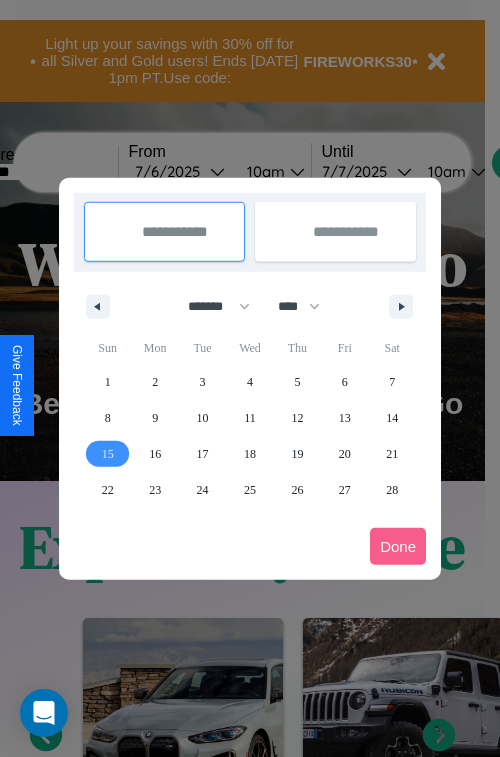 click on "15" at bounding box center (108, 454) 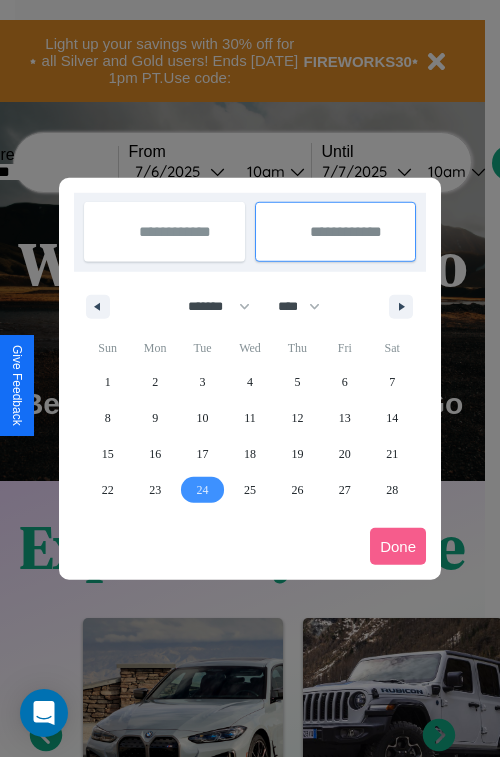click on "24" at bounding box center [203, 490] 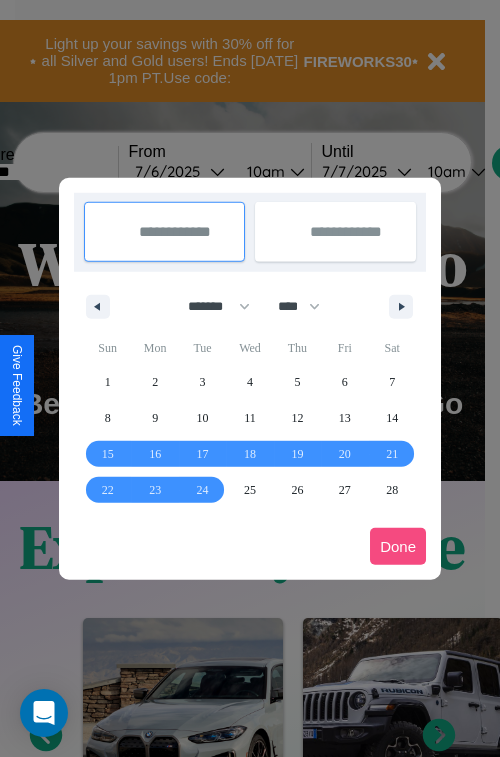click on "Done" at bounding box center [398, 546] 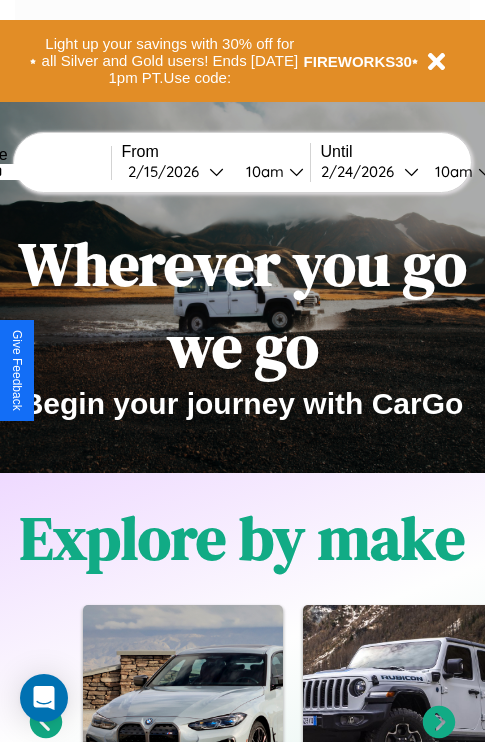 click on "10am" at bounding box center (262, 171) 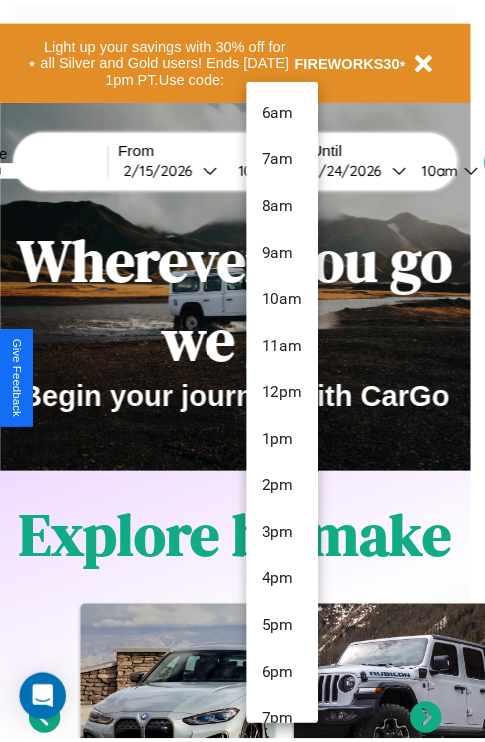 scroll, scrollTop: 67, scrollLeft: 0, axis: vertical 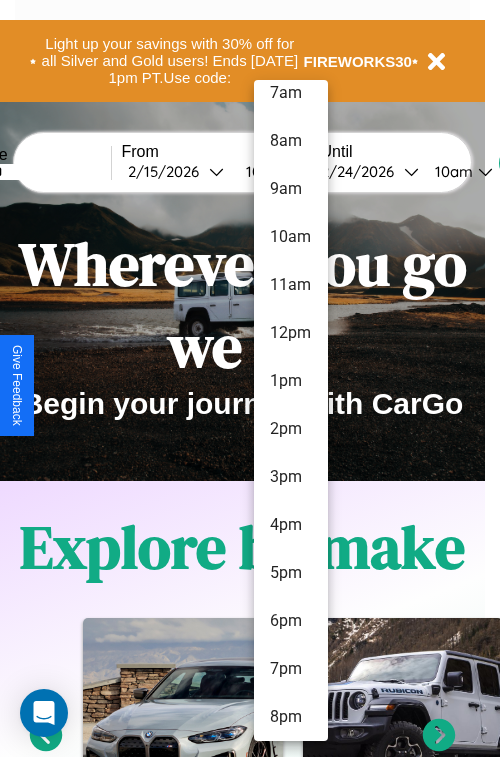 click on "8pm" at bounding box center [291, 717] 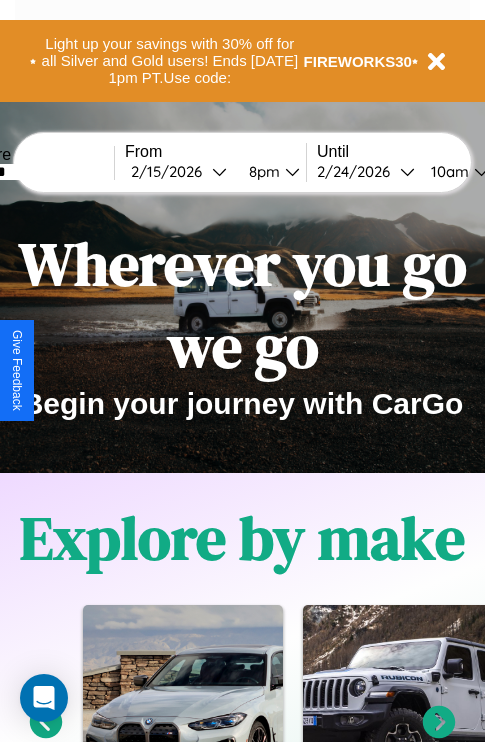 scroll, scrollTop: 0, scrollLeft: 72, axis: horizontal 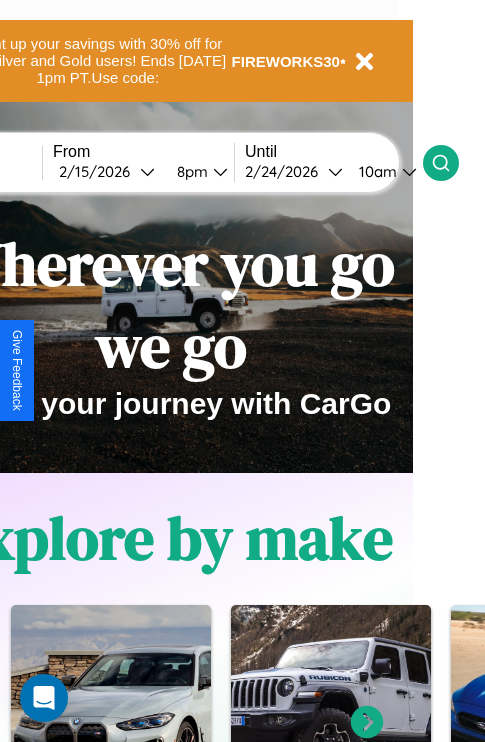 click 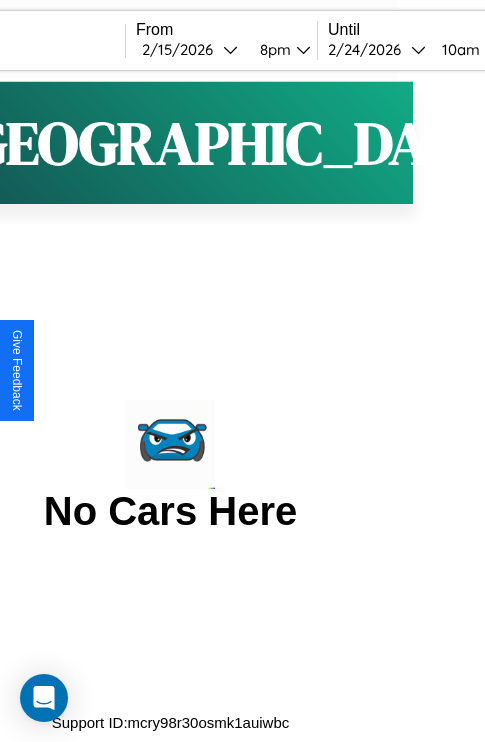 scroll, scrollTop: 0, scrollLeft: 0, axis: both 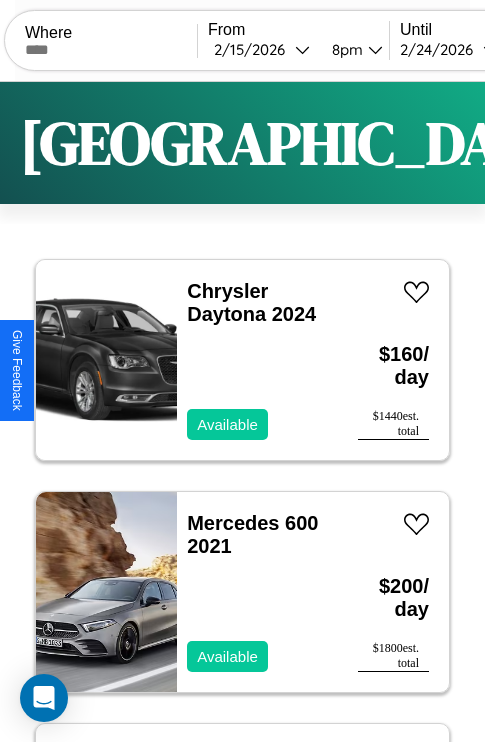 click on "Filters" at bounding box center (640, 143) 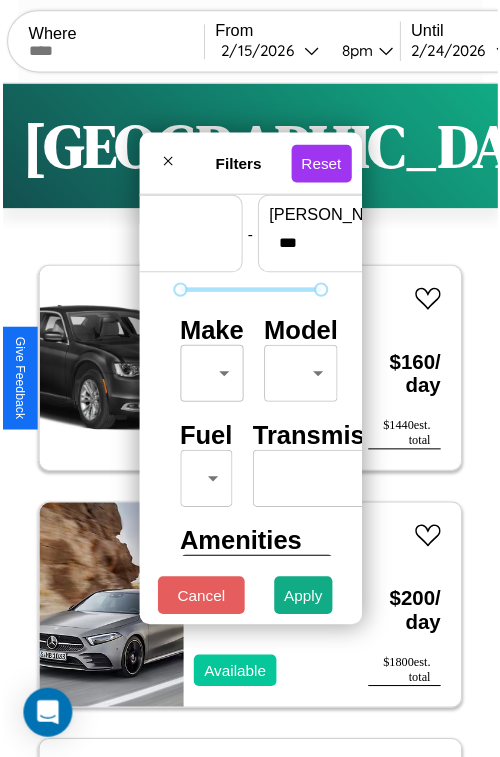 scroll, scrollTop: 59, scrollLeft: 0, axis: vertical 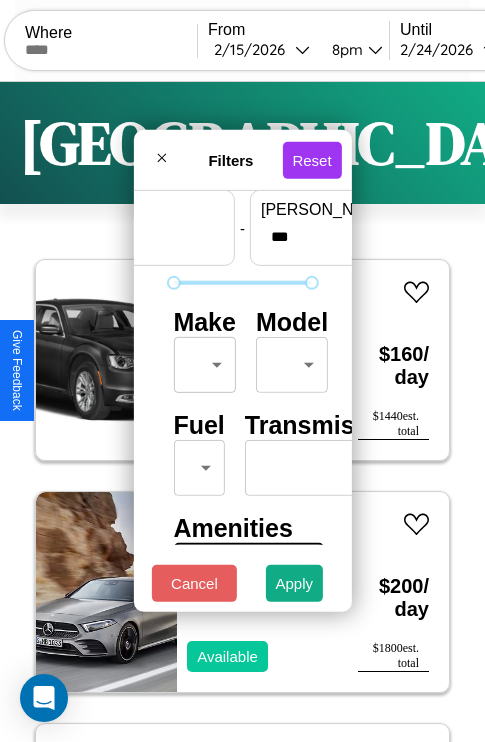 click on "CarGo Where From [DATE] 8pm Until [DATE] 10am Become a Host Login Sign Up Houston Filters 134  cars in this area These cars can be picked up in this city. Chrysler   Daytona   2024 Available $ 160  / day $ 1440  est. total Mercedes   600   2021 Available $ 200  / day $ 1800  est. total Chrysler   LHS   2014 Available $ 160  / day $ 1440  est. total BMW   Z8   2020 Available $ 180  / day $ 1620  est. total Volkswagen   Corrado   2019 Available $ 60  / day $ 540  est. total Jeep   Compass   2023 Available $ 70  / day $ 630  est. total Jeep   J-20   2022 Available $ 90  / day $ 810  est. total Chevrolet   Caprice Police Vehicle   2019 Available $ 110  / day $ 990  est. total Buick   Incomplete   2019 Available $ 200  / day $ 1800  est. total Jeep   Liberty   2024 Available $ 100  / day $ 900  est. total Audi   Q5 e   2023 Available $ 110  / day $ 990  est. total Buick   Roadmaster   2022 Available $ 180  / day $ 1620  est. total Jaguar   XE   2016 Available $ 30  / day $ 270  est. total Fiat   500e" at bounding box center [242, 412] 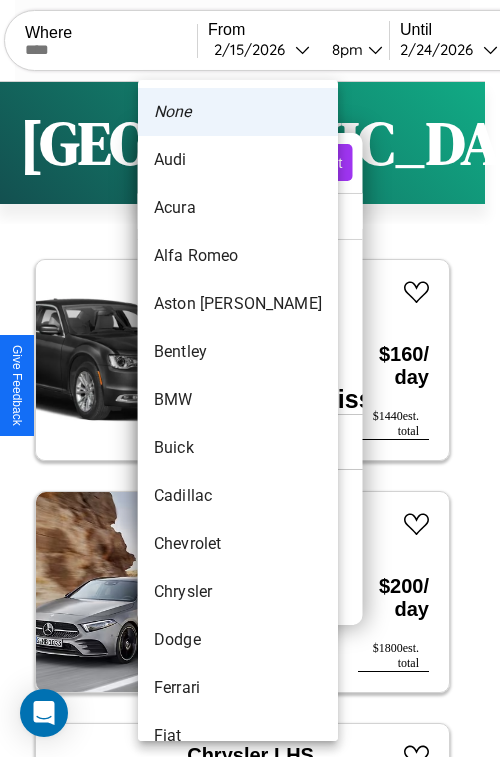 click on "Aston [PERSON_NAME]" at bounding box center (238, 304) 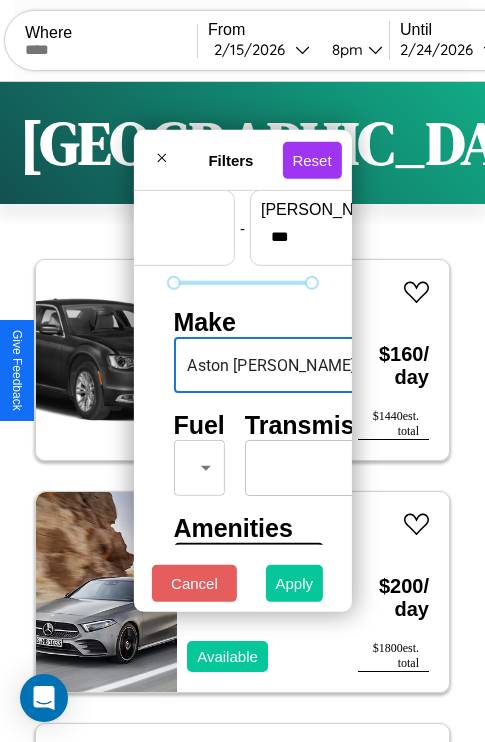 click on "Apply" at bounding box center (295, 583) 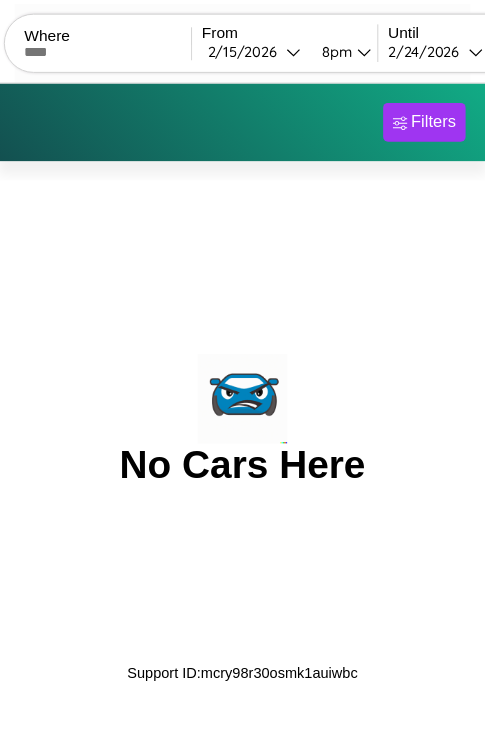 scroll, scrollTop: 0, scrollLeft: 0, axis: both 